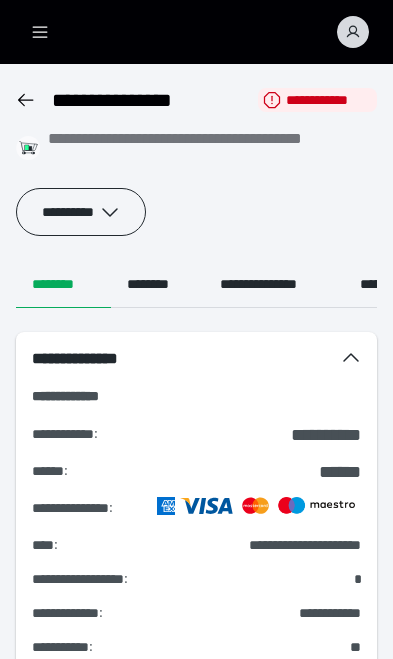 scroll, scrollTop: 0, scrollLeft: 0, axis: both 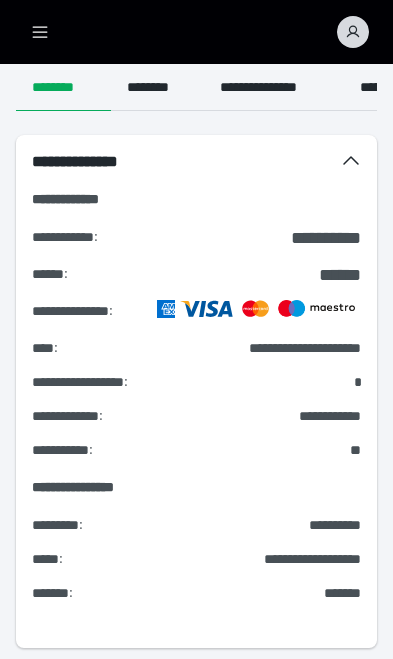 click on "**********" at bounding box center [196, 691] 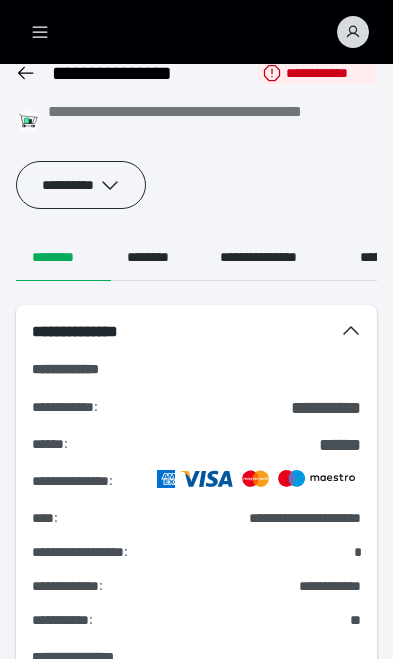 scroll, scrollTop: 0, scrollLeft: 0, axis: both 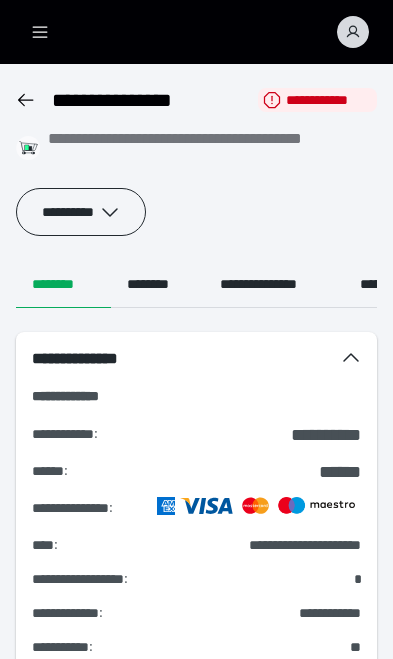 click on "********" at bounding box center (157, 284) 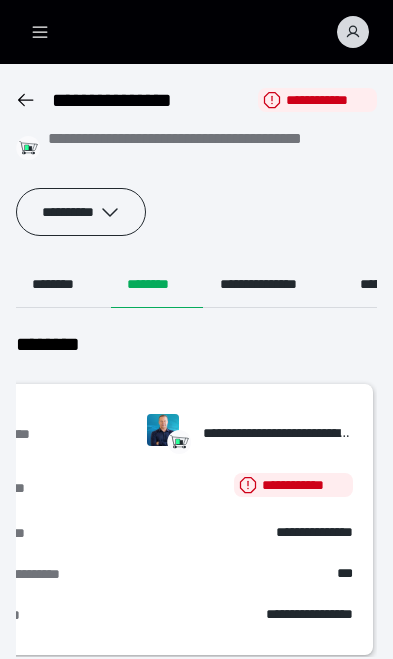 scroll, scrollTop: 0, scrollLeft: 47, axis: horizontal 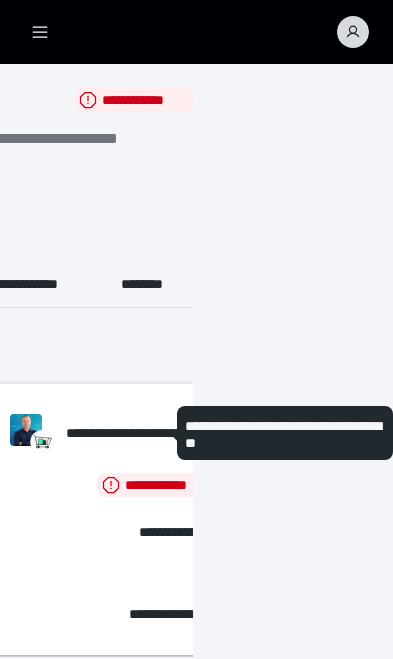 click on "********" at bounding box center [148, 284] 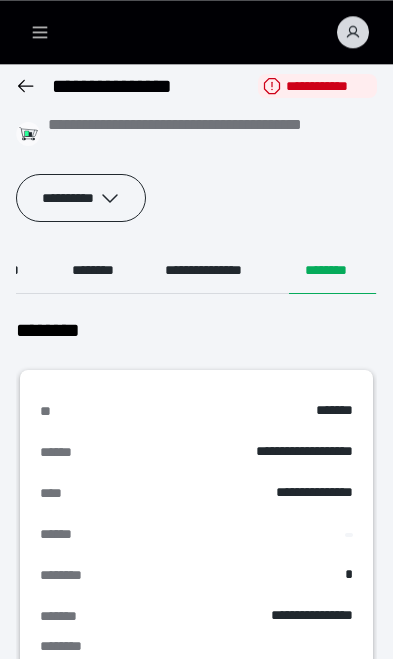 scroll, scrollTop: 0, scrollLeft: 0, axis: both 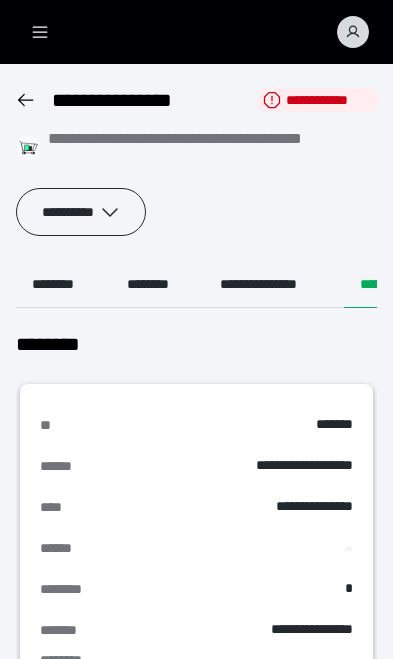 click 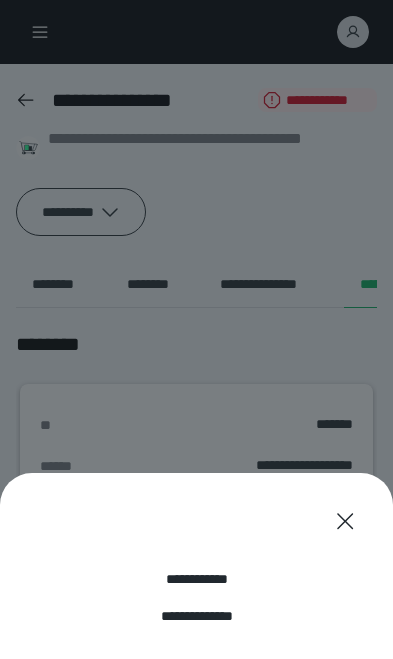 click on "**********" at bounding box center (196, 579) 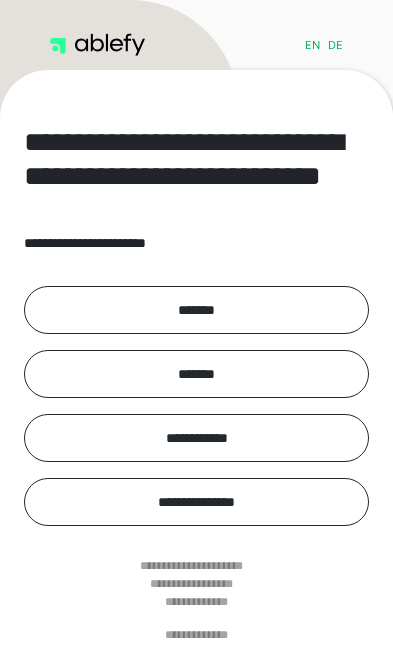 scroll, scrollTop: 0, scrollLeft: 0, axis: both 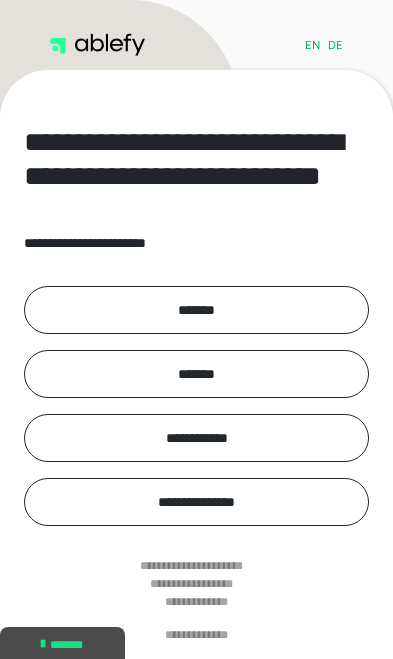click on "*******" at bounding box center [196, 310] 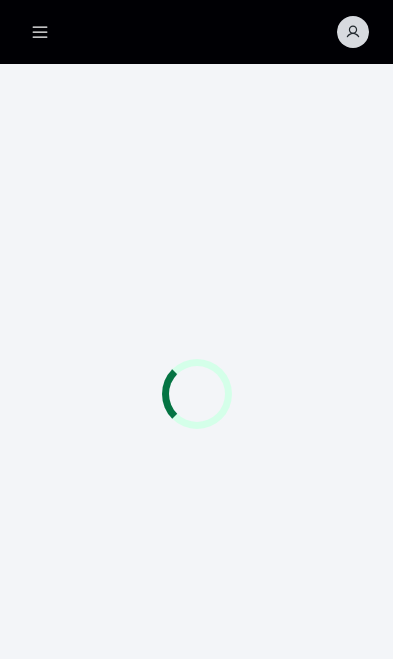 scroll, scrollTop: 0, scrollLeft: 0, axis: both 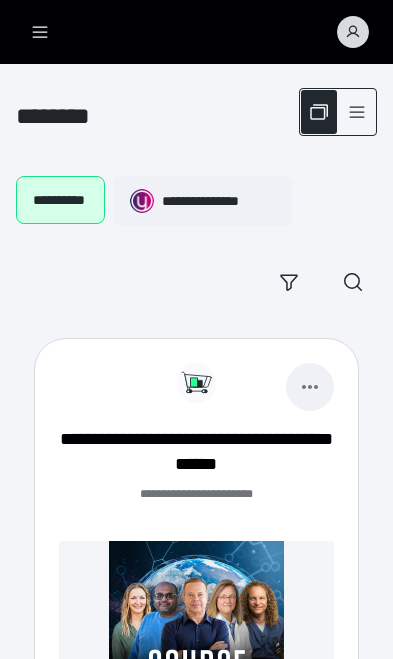 click 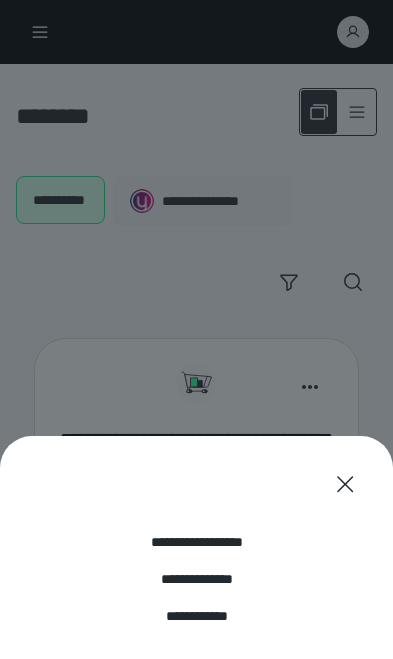 click on "**********" at bounding box center [196, 542] 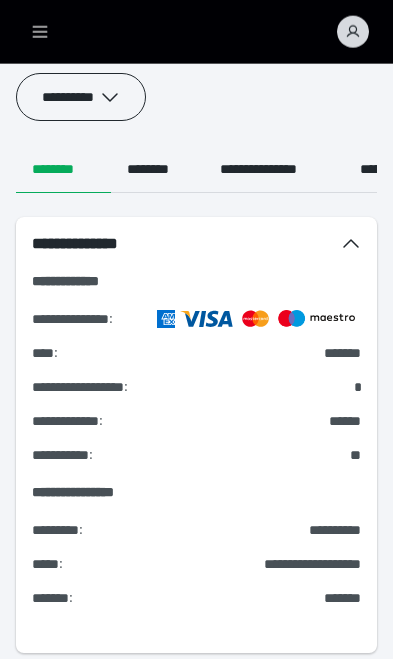 scroll, scrollTop: 121, scrollLeft: 0, axis: vertical 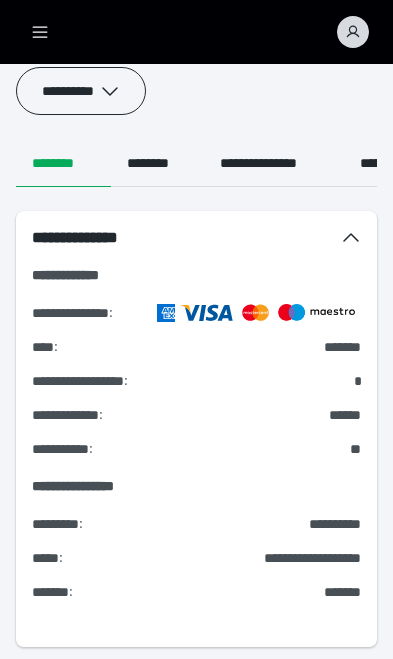 click on "**********" at bounding box center [196, 690] 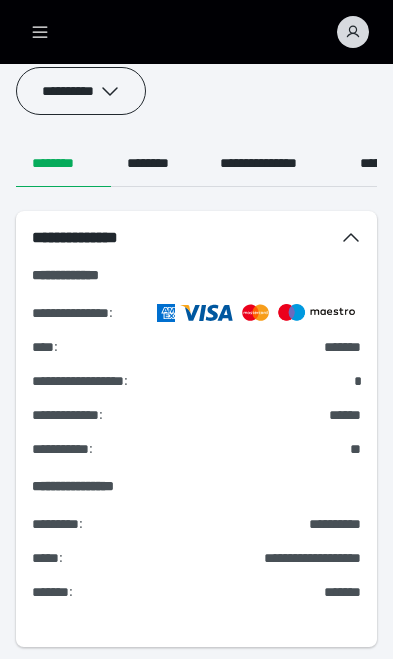 click on "**********" at bounding box center (196, 690) 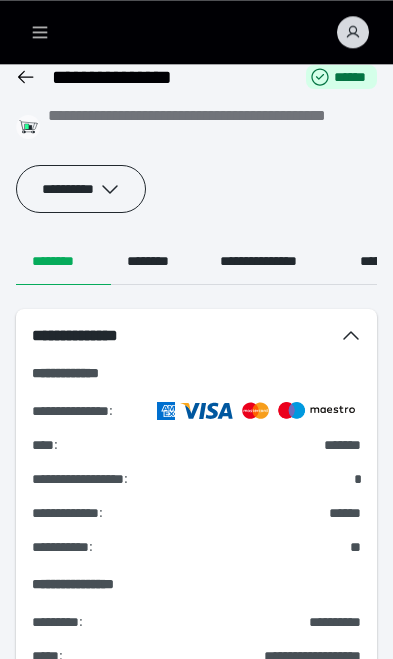 scroll, scrollTop: 0, scrollLeft: 0, axis: both 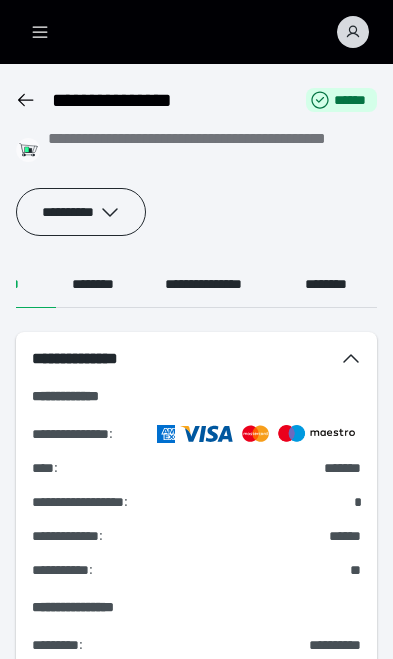 click on "********" at bounding box center (332, 284) 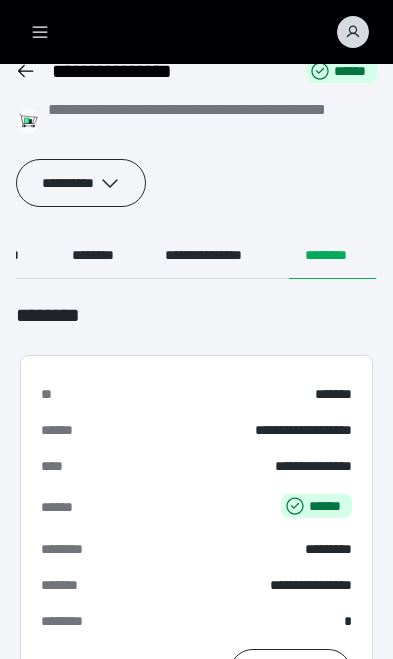 scroll, scrollTop: 0, scrollLeft: 0, axis: both 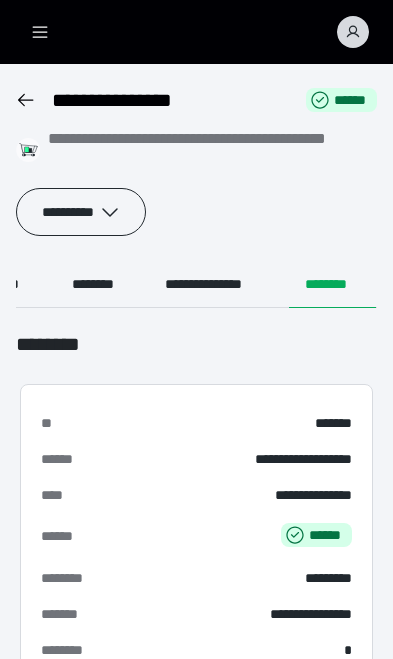 click 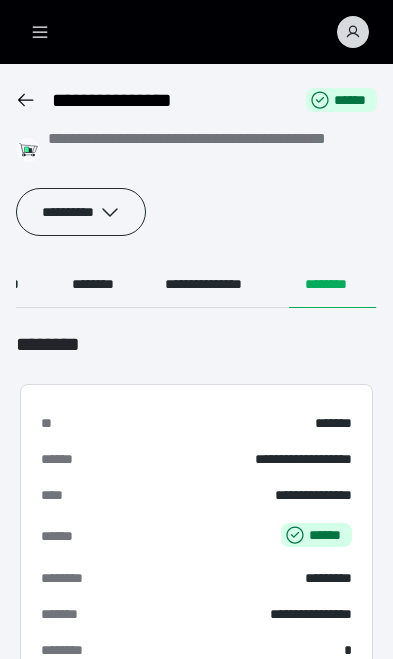 click 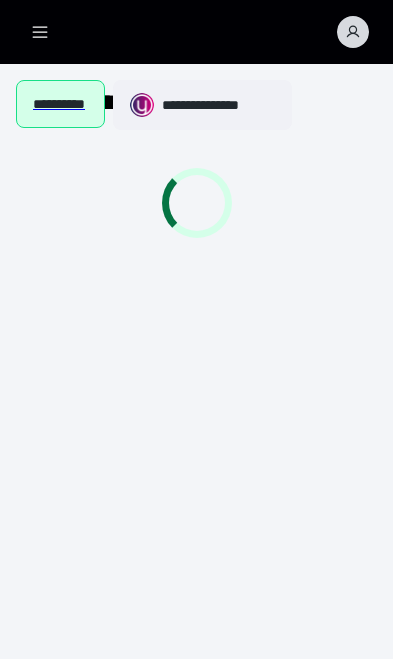 scroll, scrollTop: 0, scrollLeft: 0, axis: both 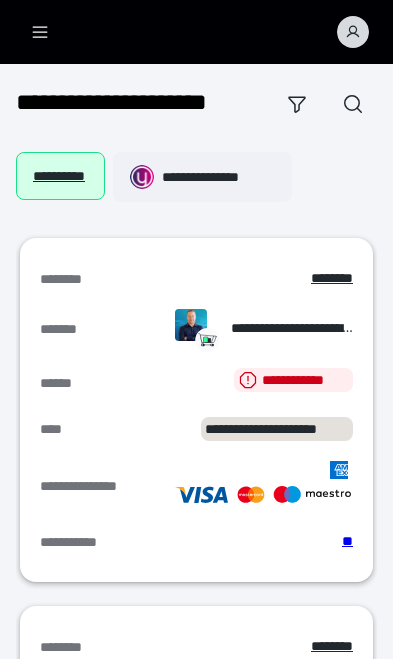click at bounding box center [353, 32] 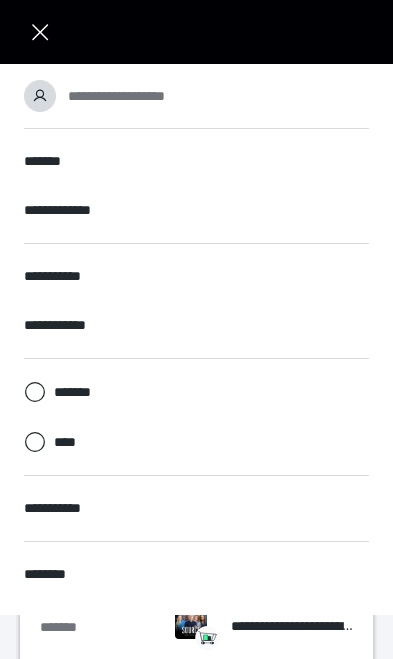 scroll, scrollTop: 63, scrollLeft: 0, axis: vertical 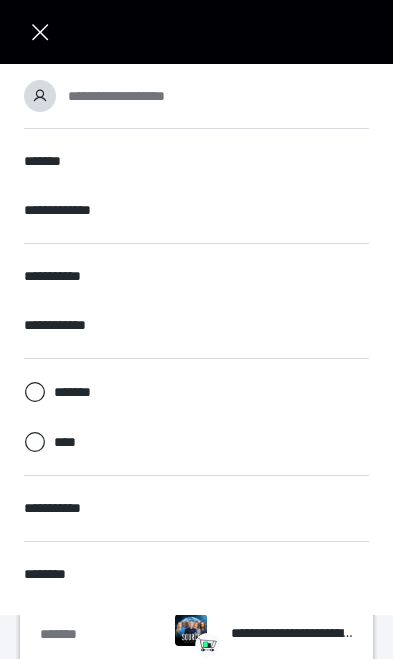 click on "**********" at bounding box center [116, 96] 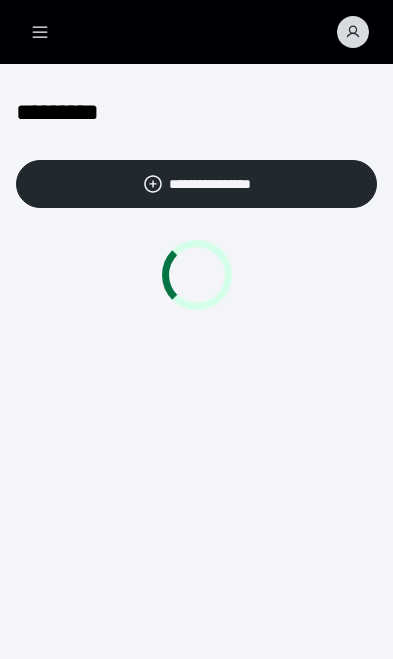 scroll, scrollTop: 0, scrollLeft: 0, axis: both 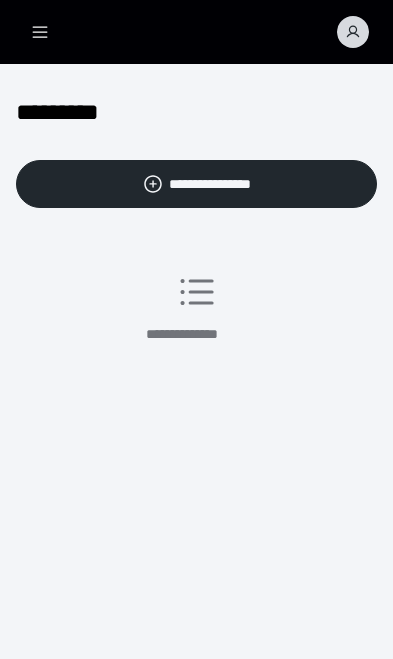 click on "**********" at bounding box center [196, 184] 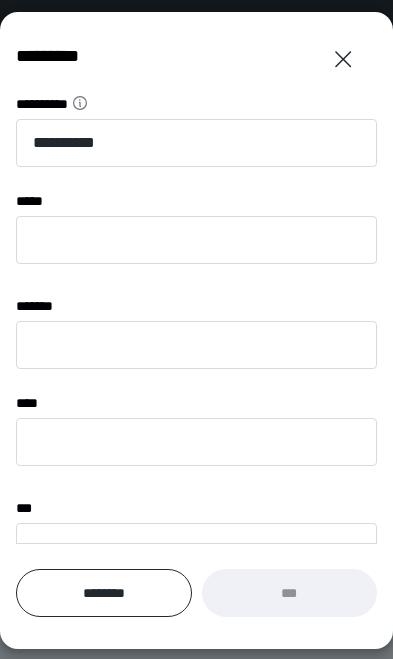 scroll, scrollTop: 0, scrollLeft: 0, axis: both 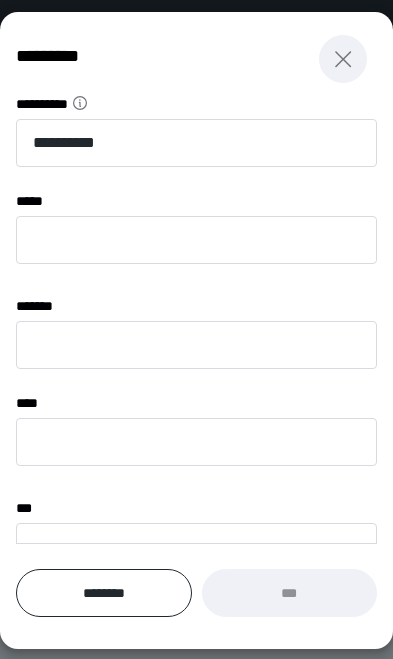 click 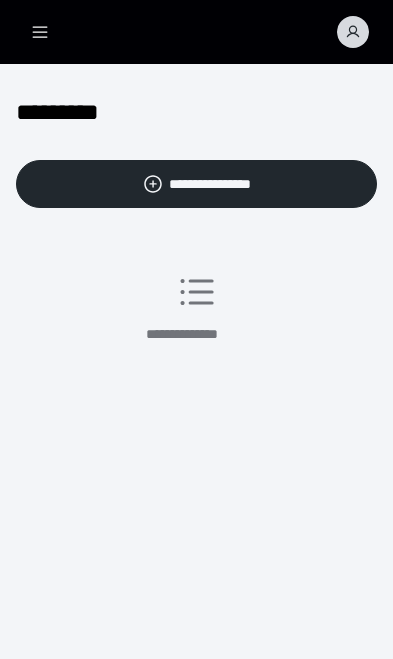 click 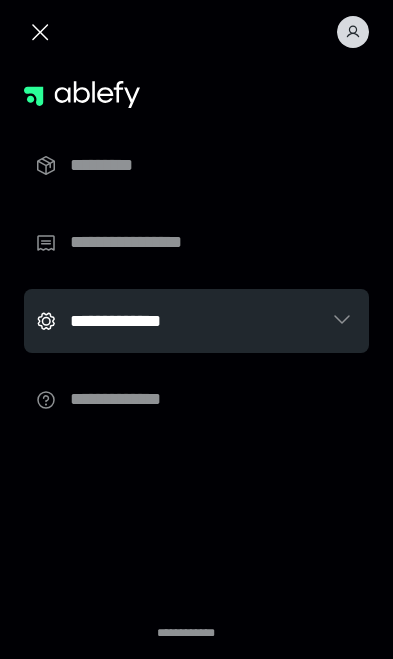 click on "**********" at bounding box center (136, 242) 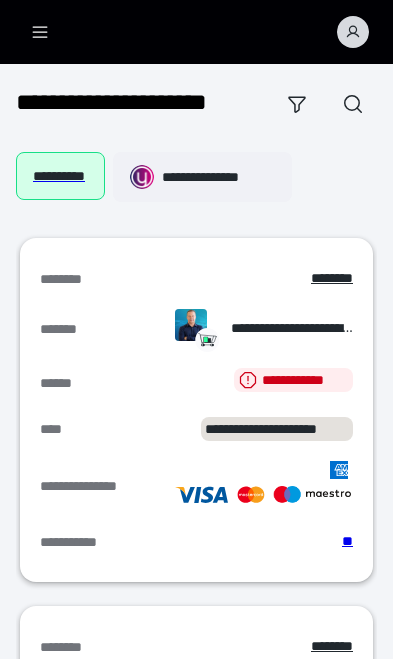 click on "**********" at bounding box center (277, 429) 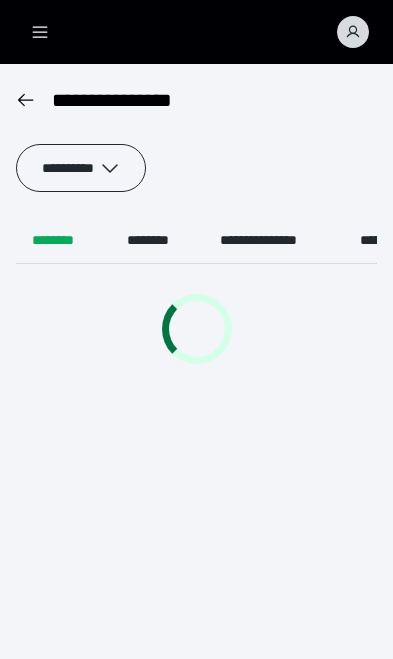 scroll, scrollTop: 0, scrollLeft: 0, axis: both 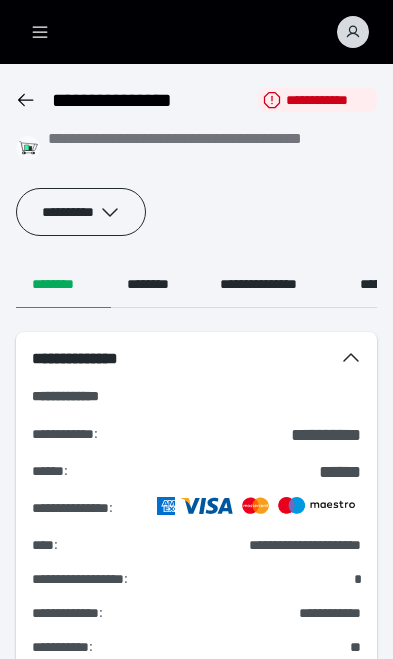 click 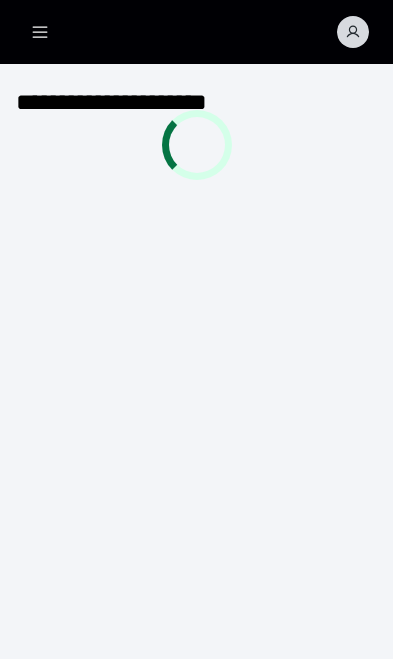 scroll, scrollTop: 0, scrollLeft: 0, axis: both 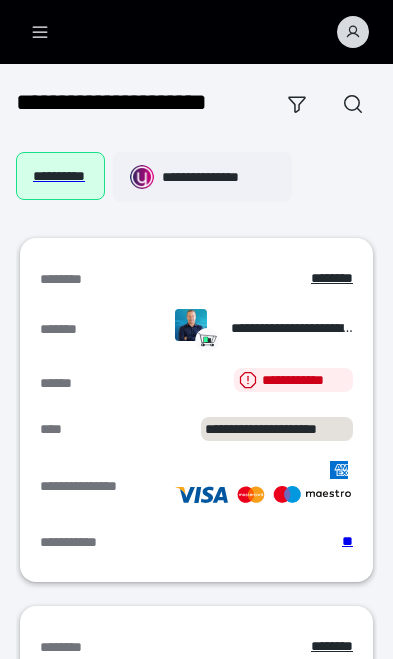 click at bounding box center (353, 32) 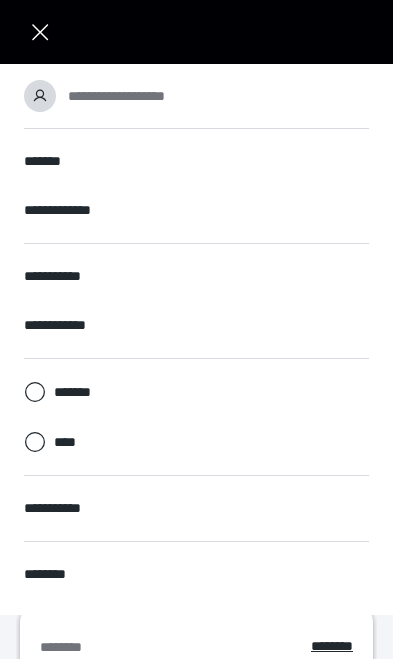click at bounding box center (40, 32) 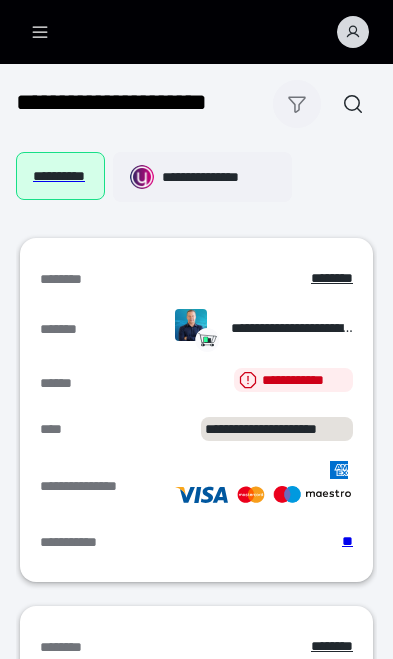 click at bounding box center [297, 104] 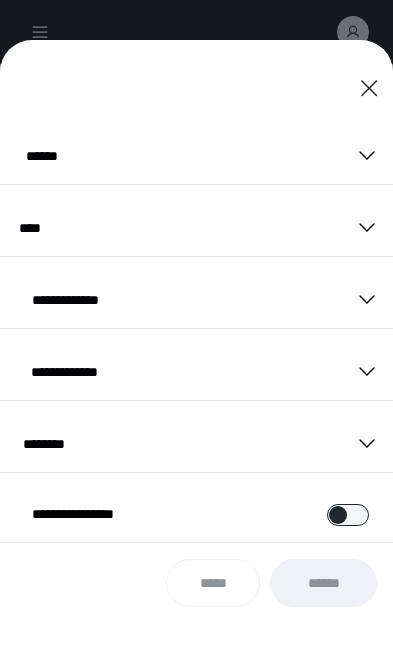 click on "******" at bounding box center (196, 156) 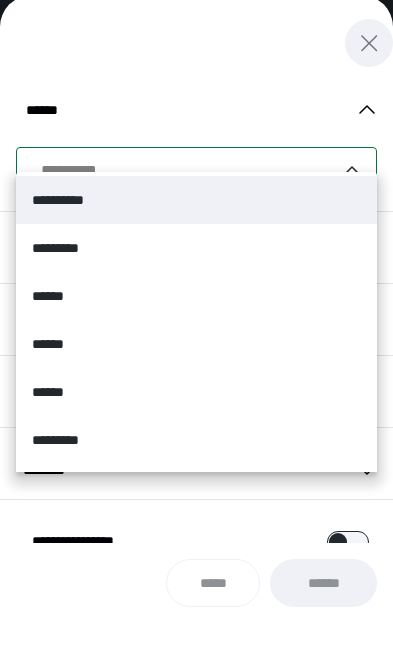 click 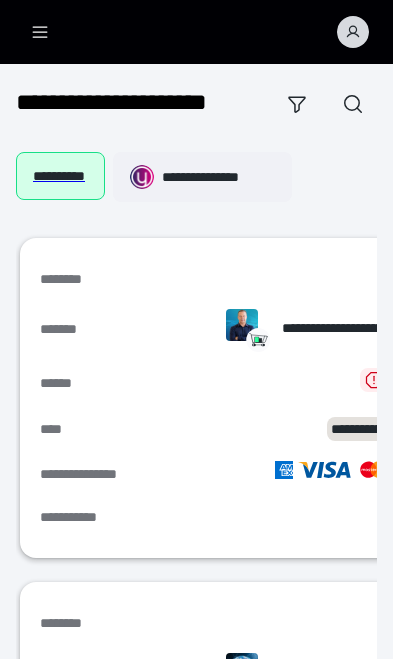 click at bounding box center [353, 32] 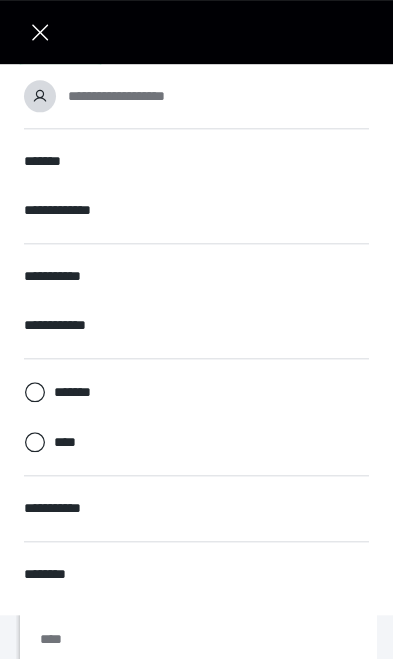 scroll, scrollTop: 134, scrollLeft: 0, axis: vertical 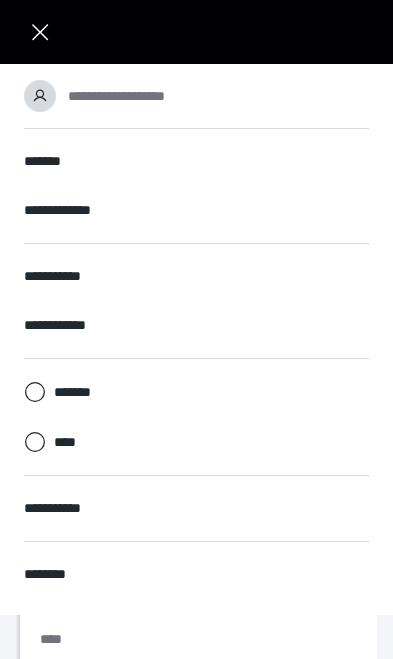 click on "**********" at bounding box center (196, 329) 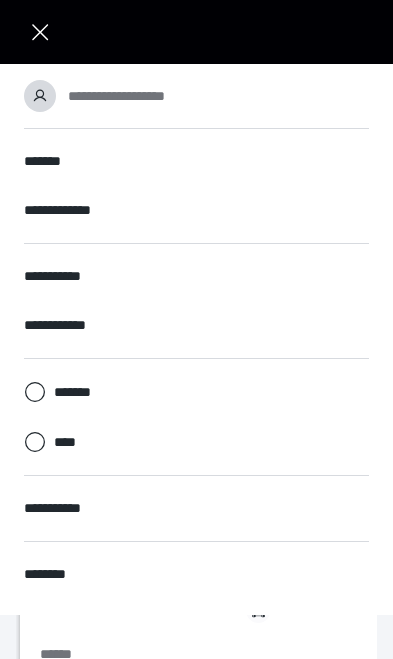 scroll, scrollTop: 0, scrollLeft: 0, axis: both 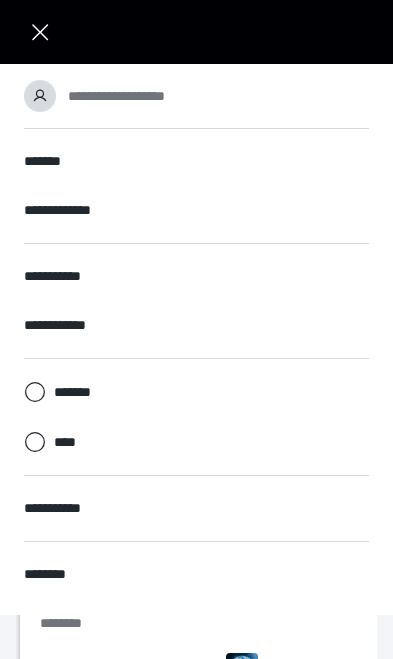 click 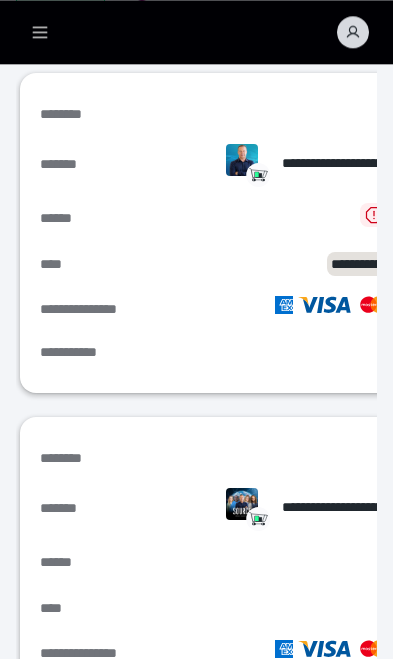scroll, scrollTop: 185, scrollLeft: 0, axis: vertical 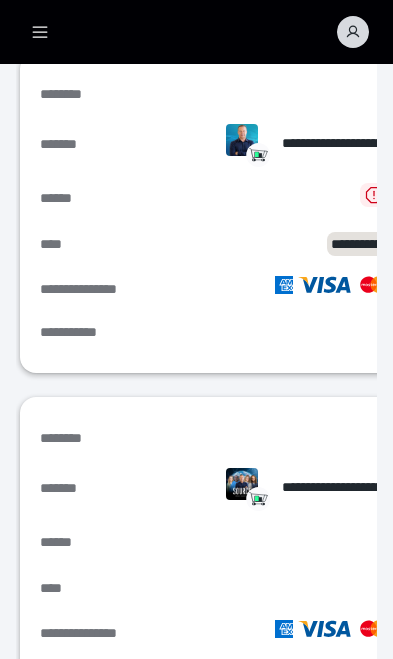 click 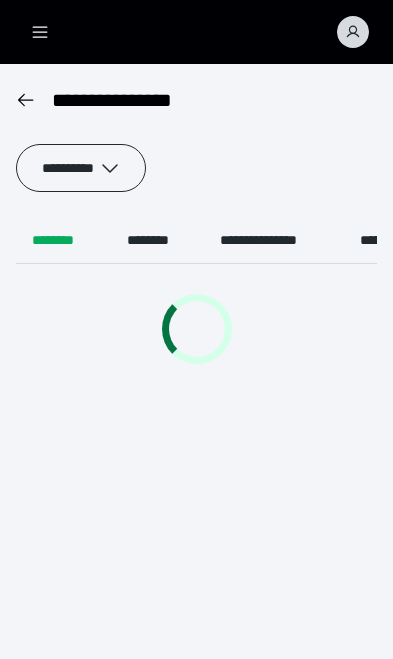 scroll, scrollTop: 0, scrollLeft: 0, axis: both 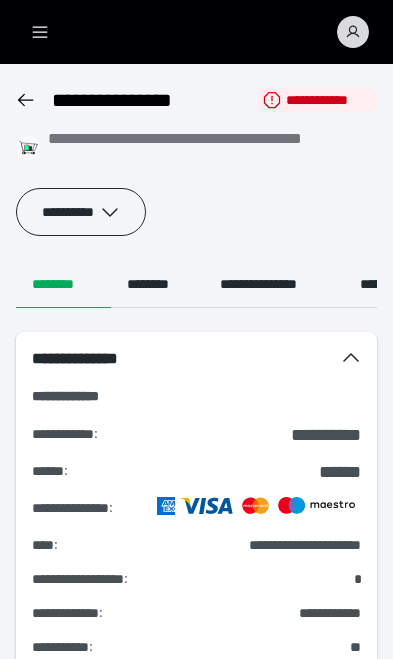 click on "**********" at bounding box center (81, 212) 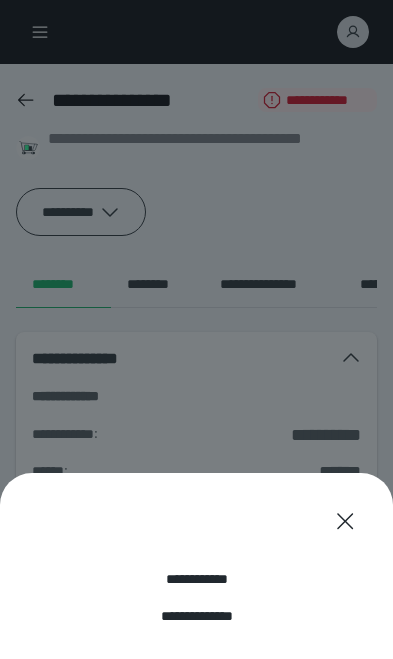 click on "**********" at bounding box center [196, 579] 